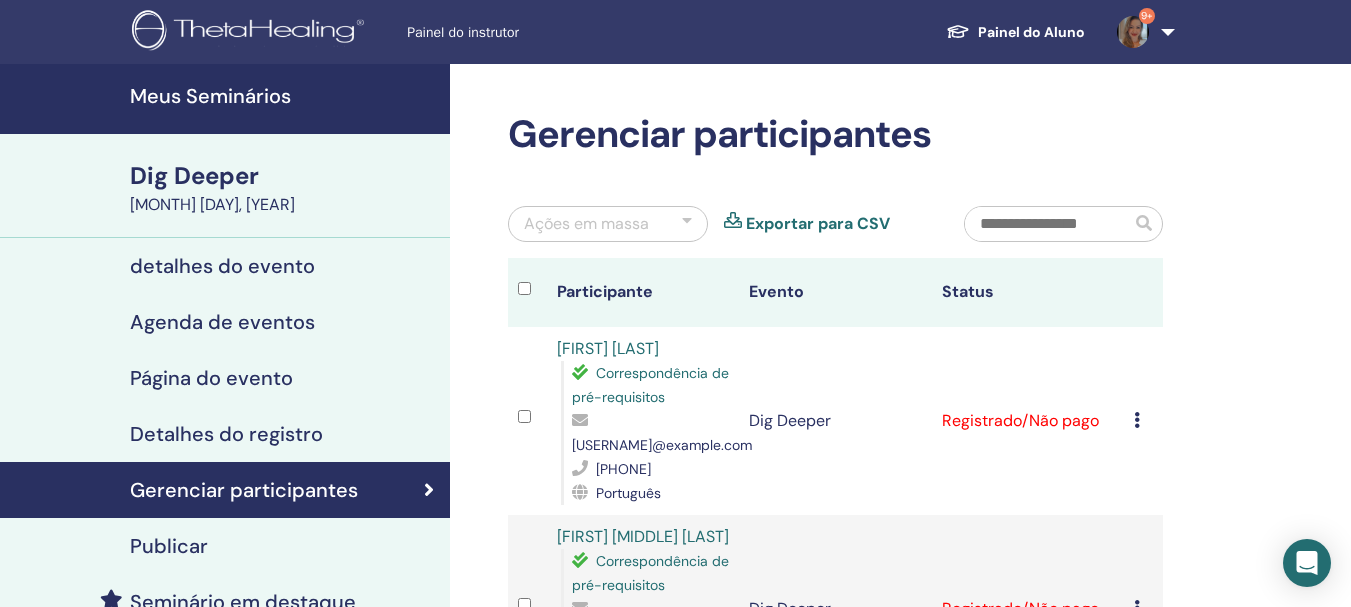 scroll, scrollTop: 100, scrollLeft: 0, axis: vertical 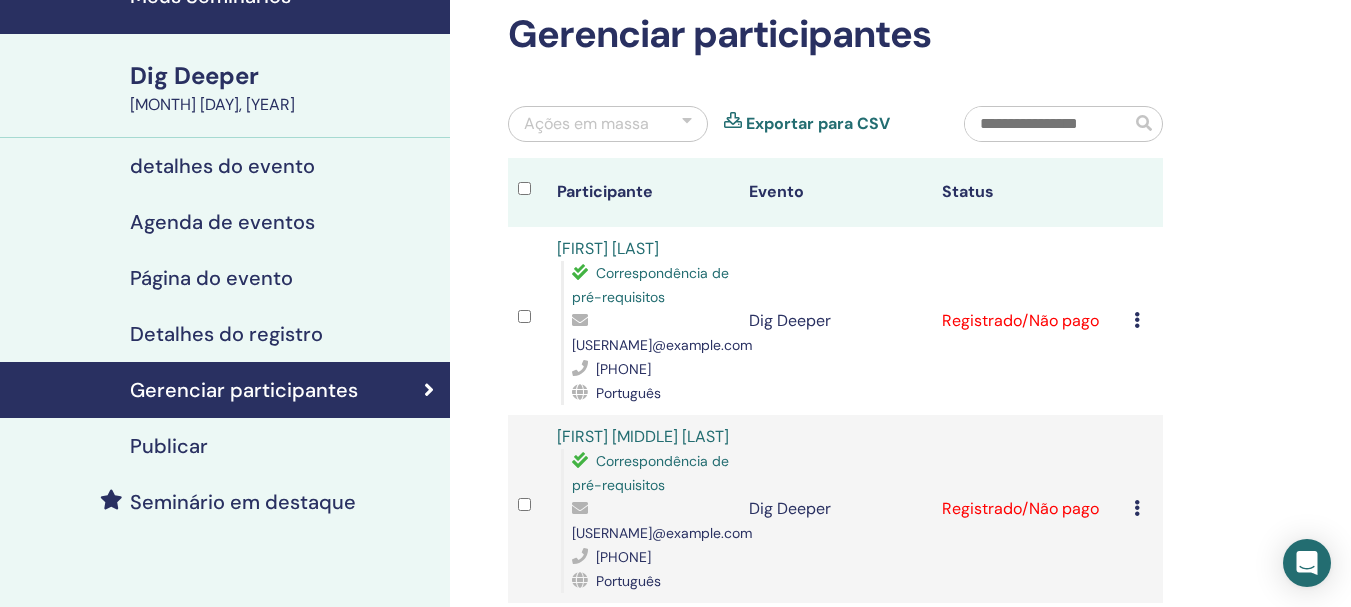 click at bounding box center (1137, 320) 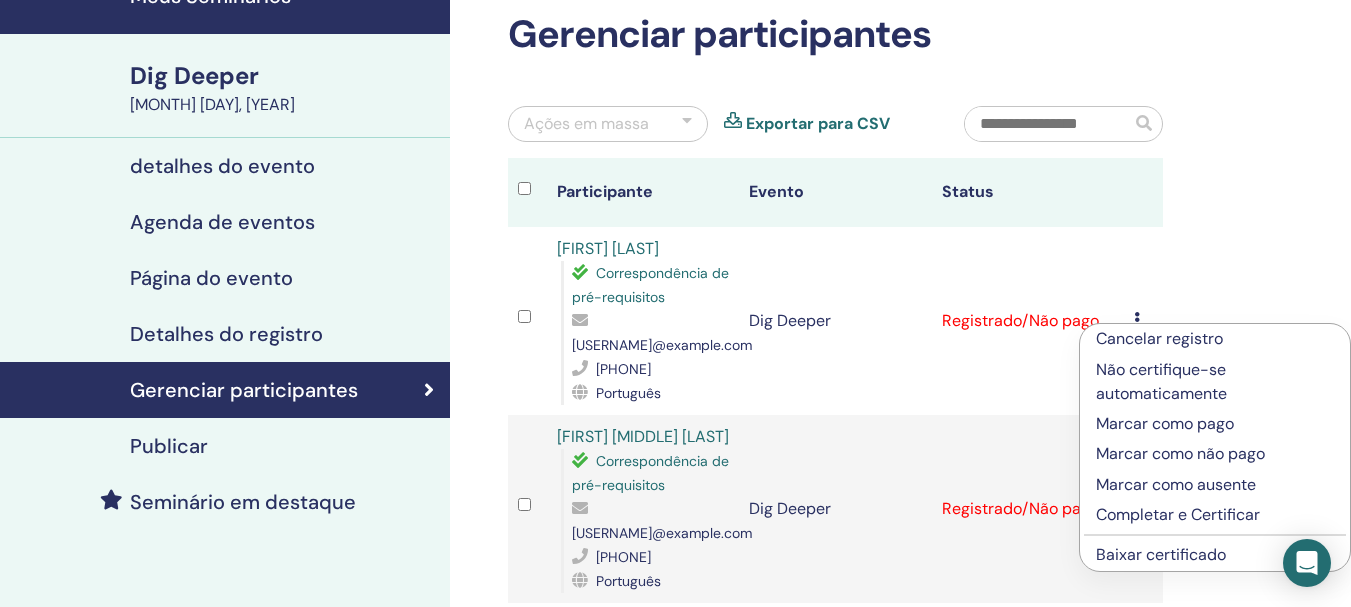 click on "Baixar certificado" at bounding box center (1161, 554) 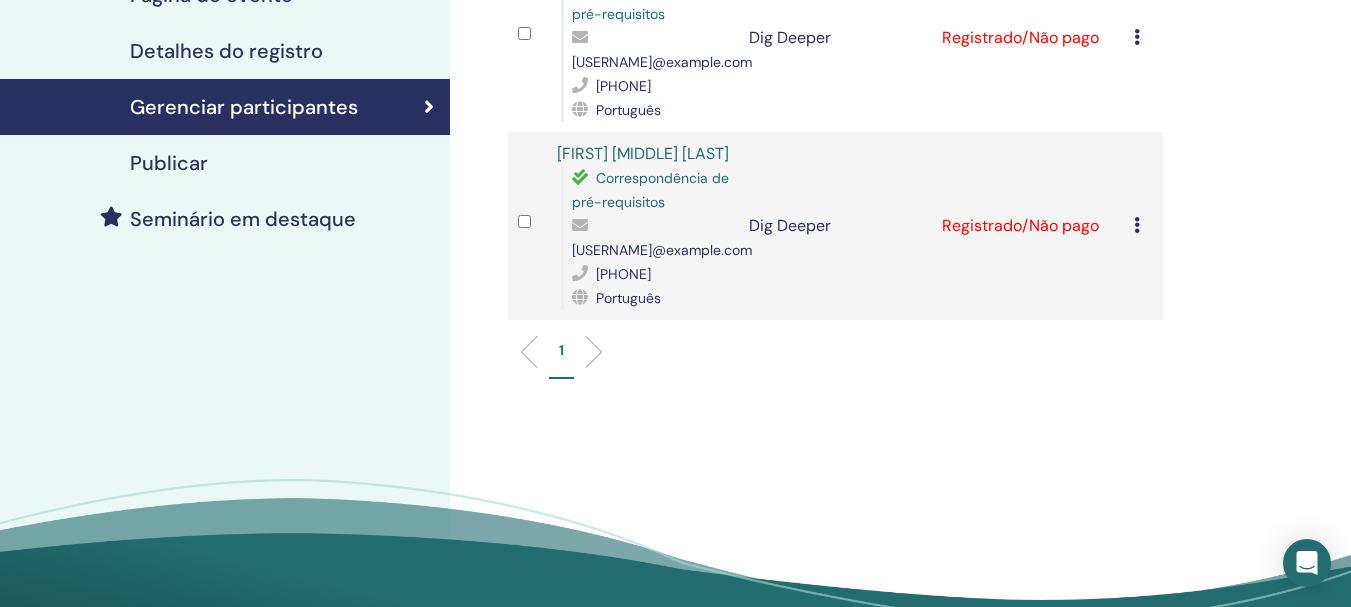 scroll, scrollTop: 400, scrollLeft: 0, axis: vertical 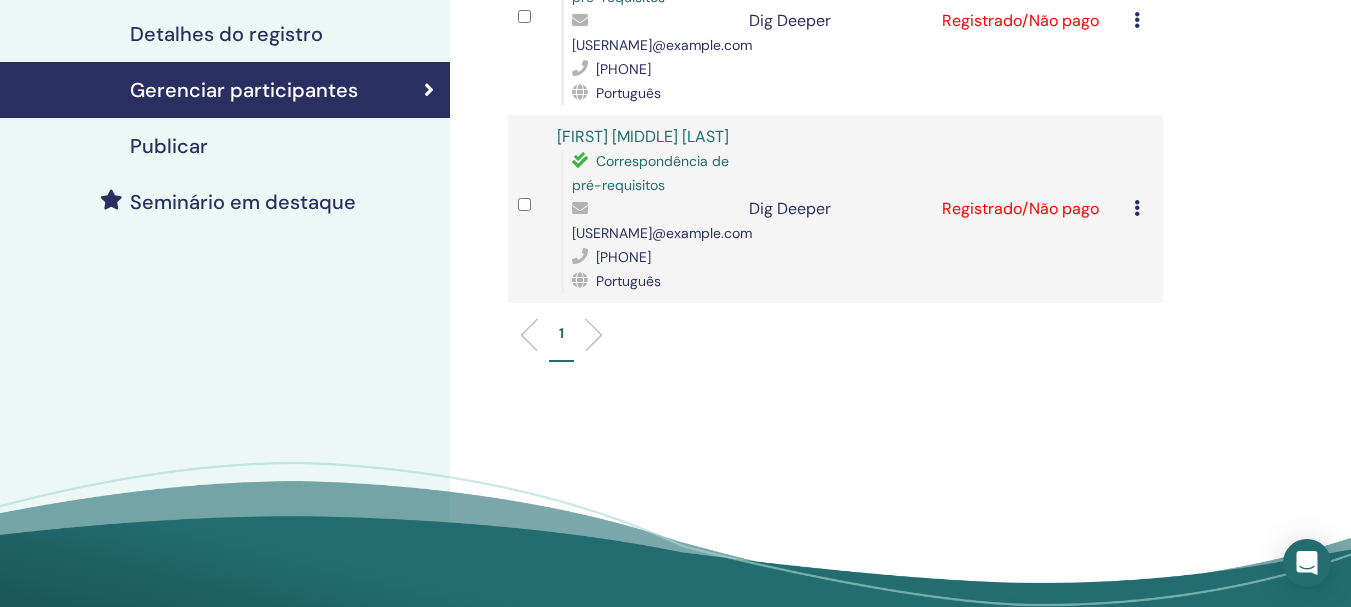 click at bounding box center (1137, 208) 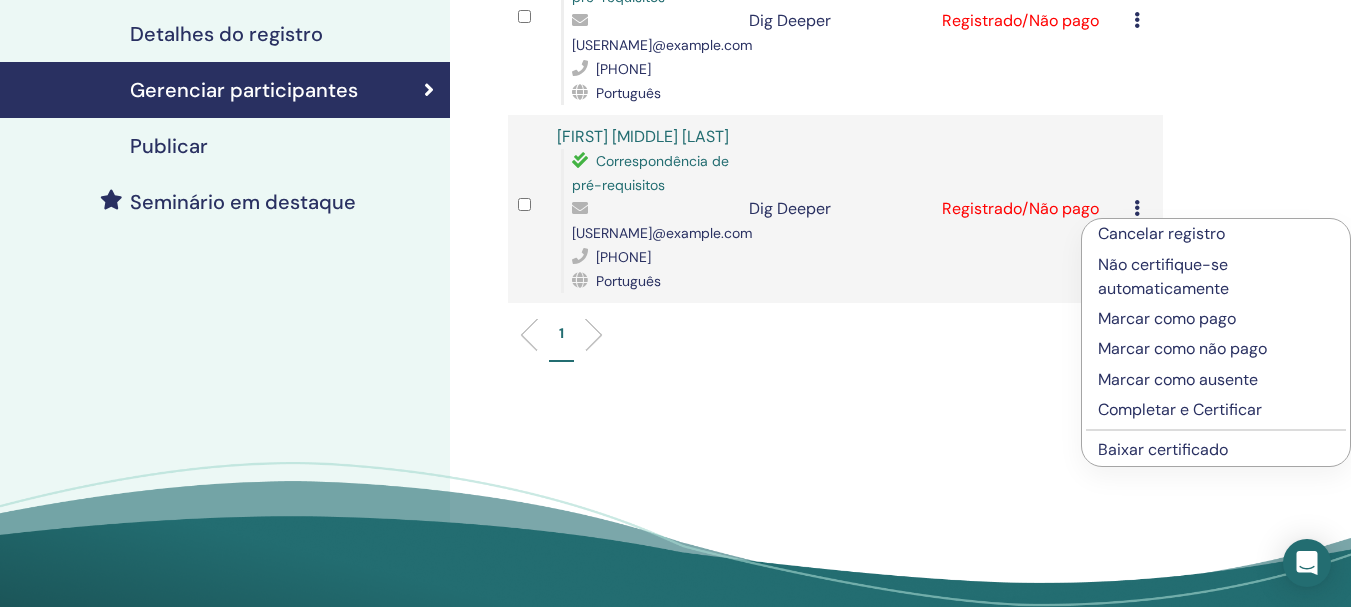 click on "Baixar certificado" at bounding box center (1163, 449) 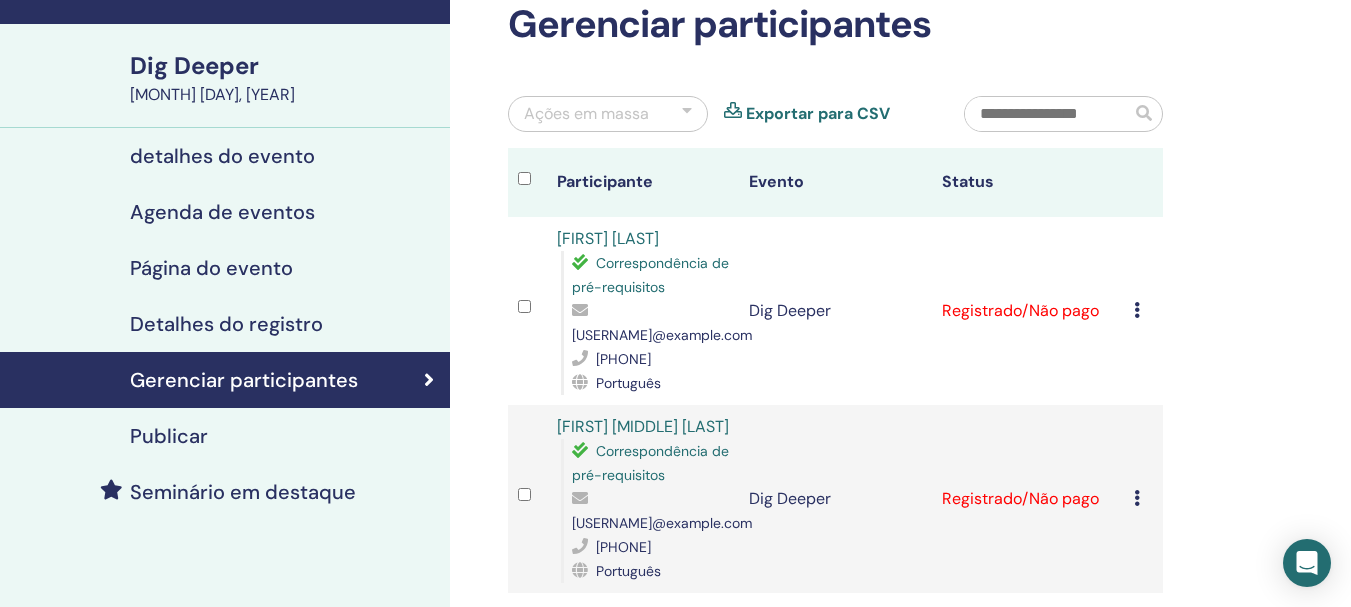 scroll, scrollTop: 100, scrollLeft: 0, axis: vertical 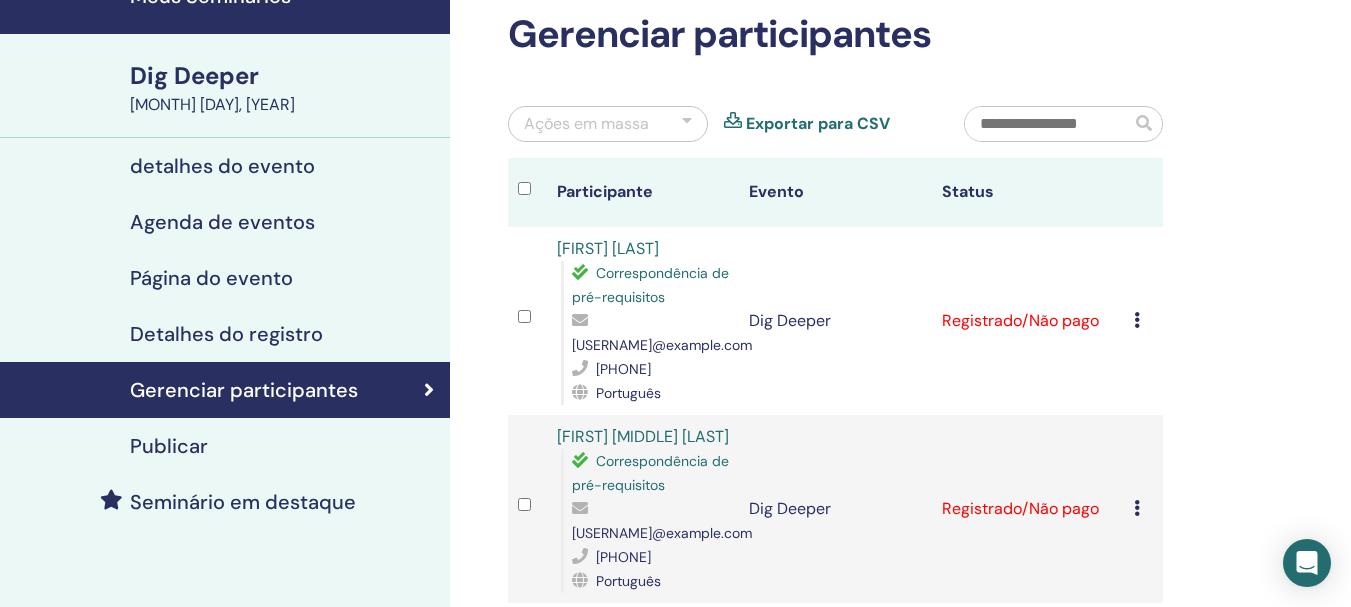 click on "Detalhes do registro" at bounding box center [226, 334] 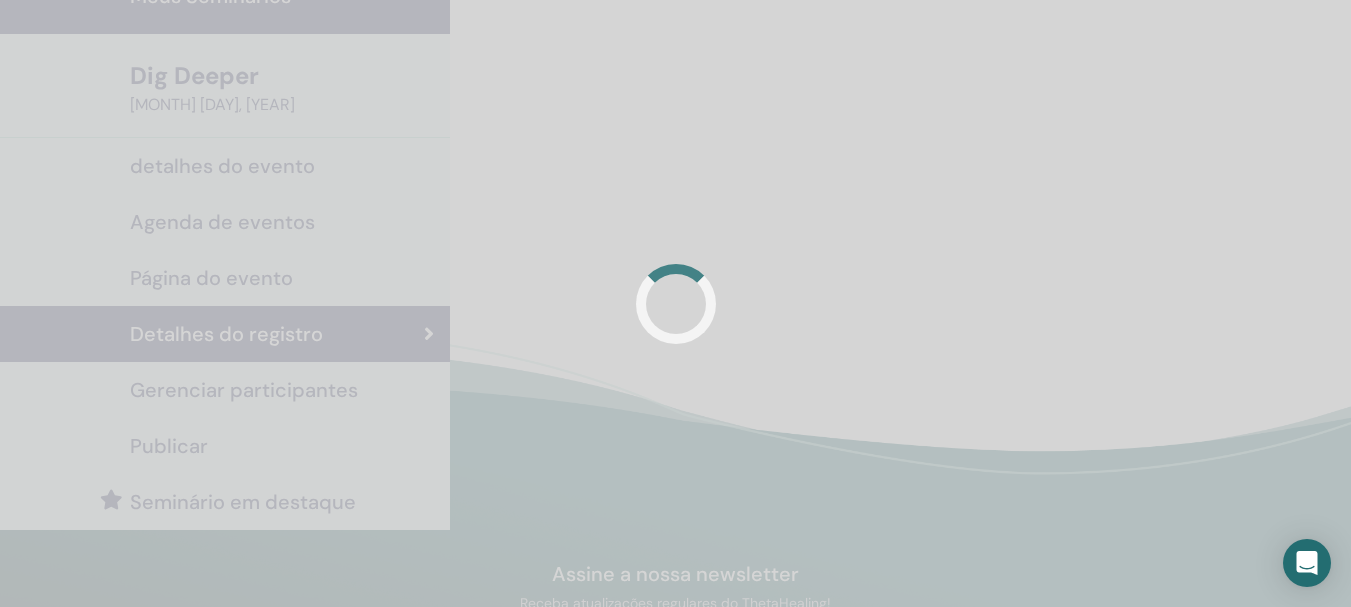 click on "Página do evento" at bounding box center [211, 278] 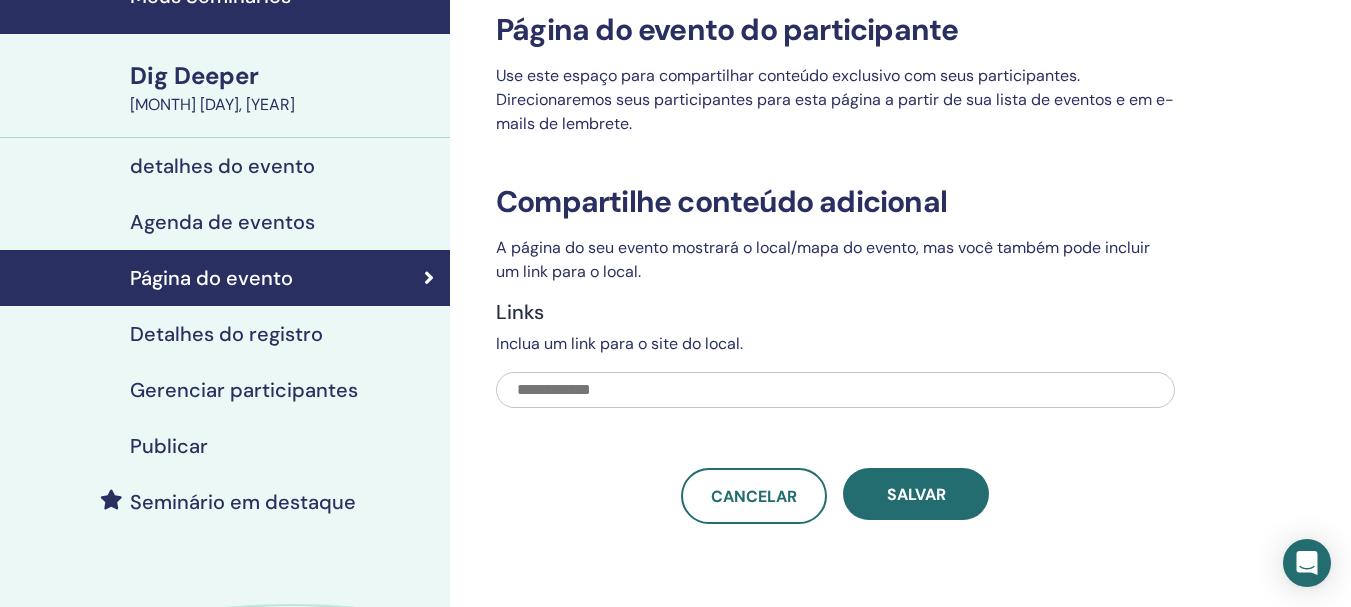 click on "Página do evento" at bounding box center (211, 278) 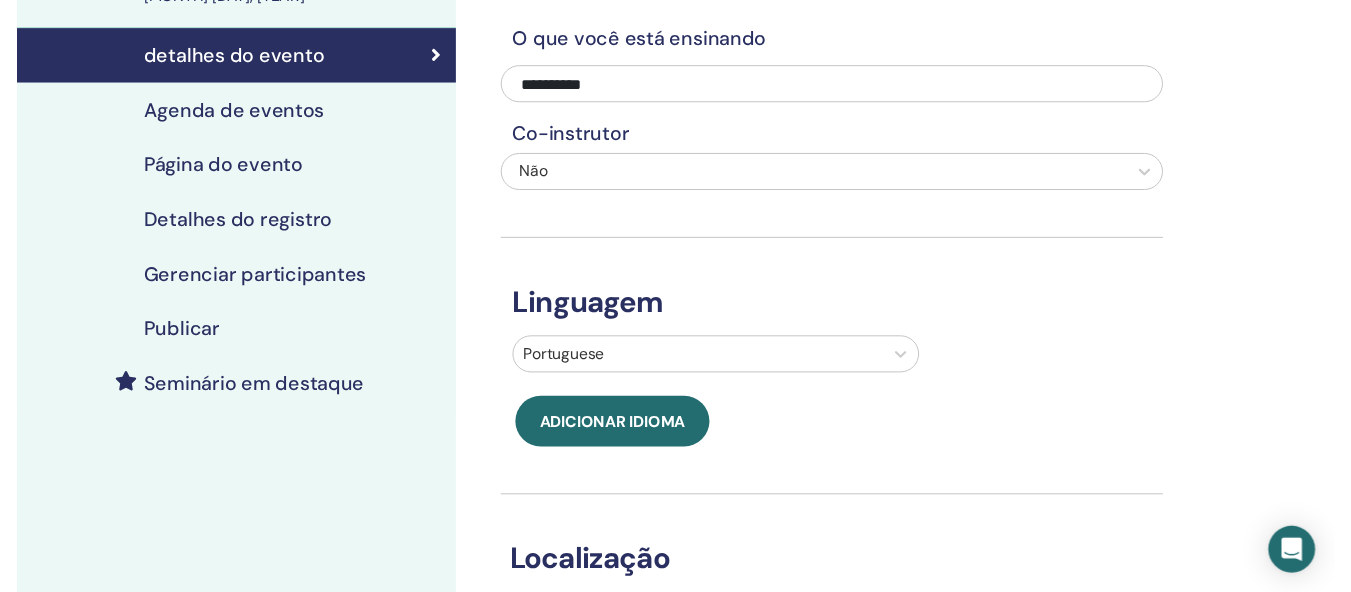 scroll, scrollTop: 100, scrollLeft: 0, axis: vertical 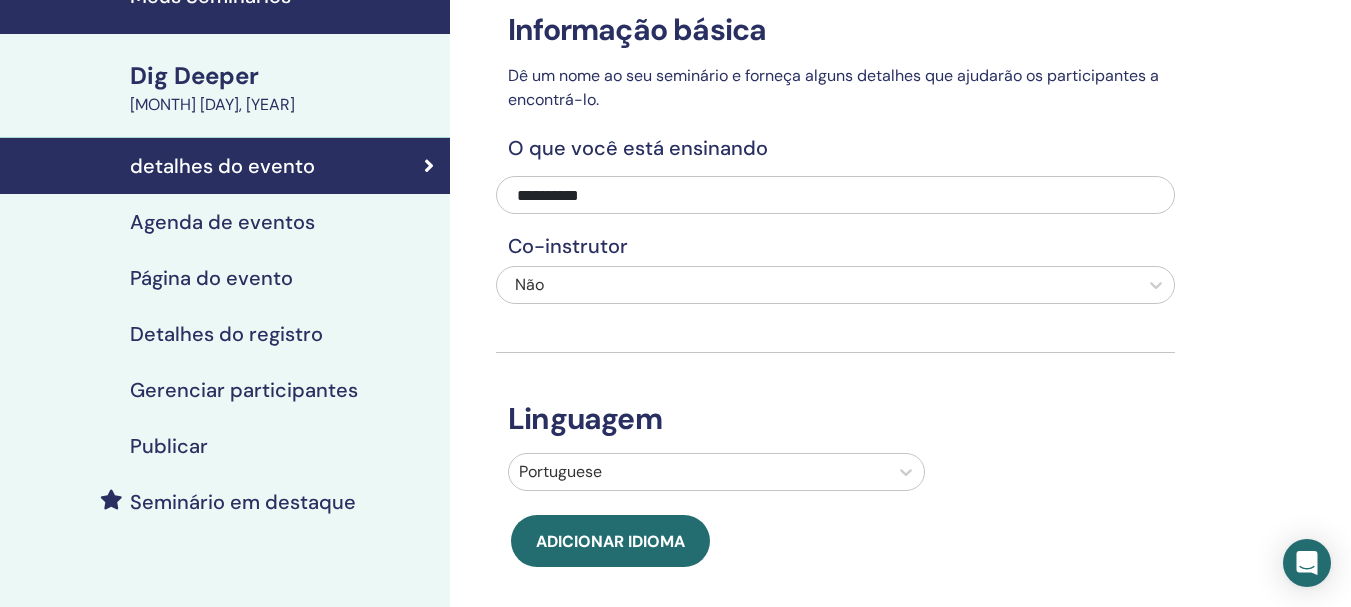 click on "Agenda de eventos" at bounding box center [222, 222] 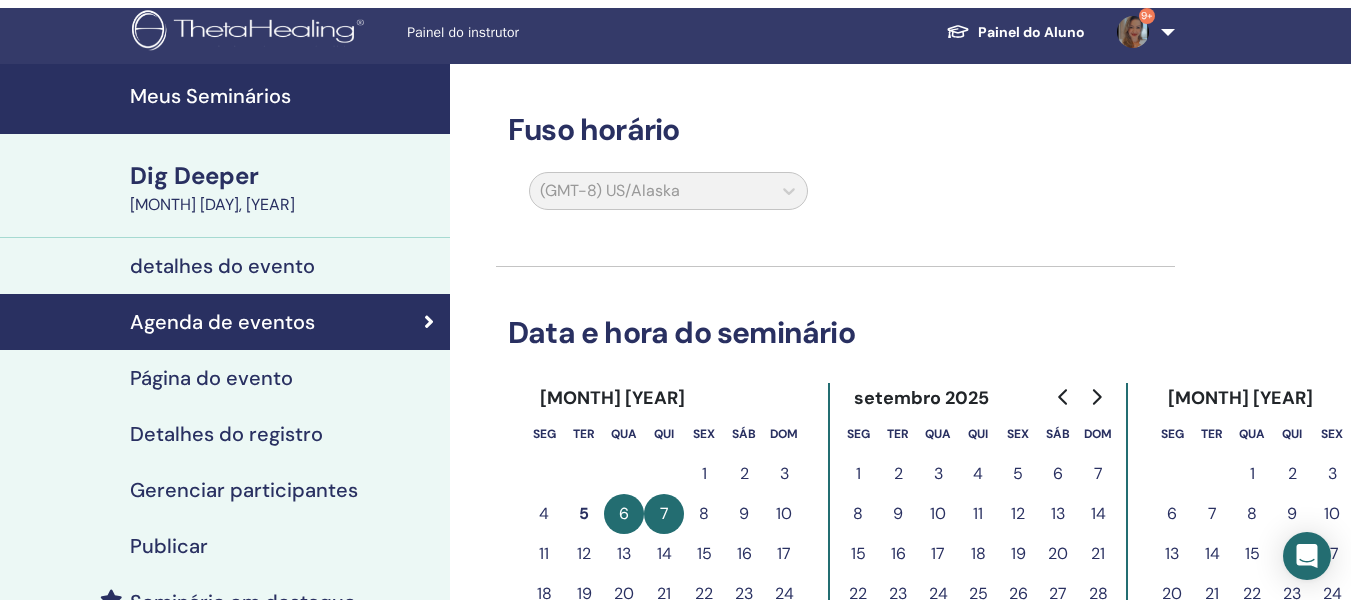 scroll, scrollTop: 0, scrollLeft: 0, axis: both 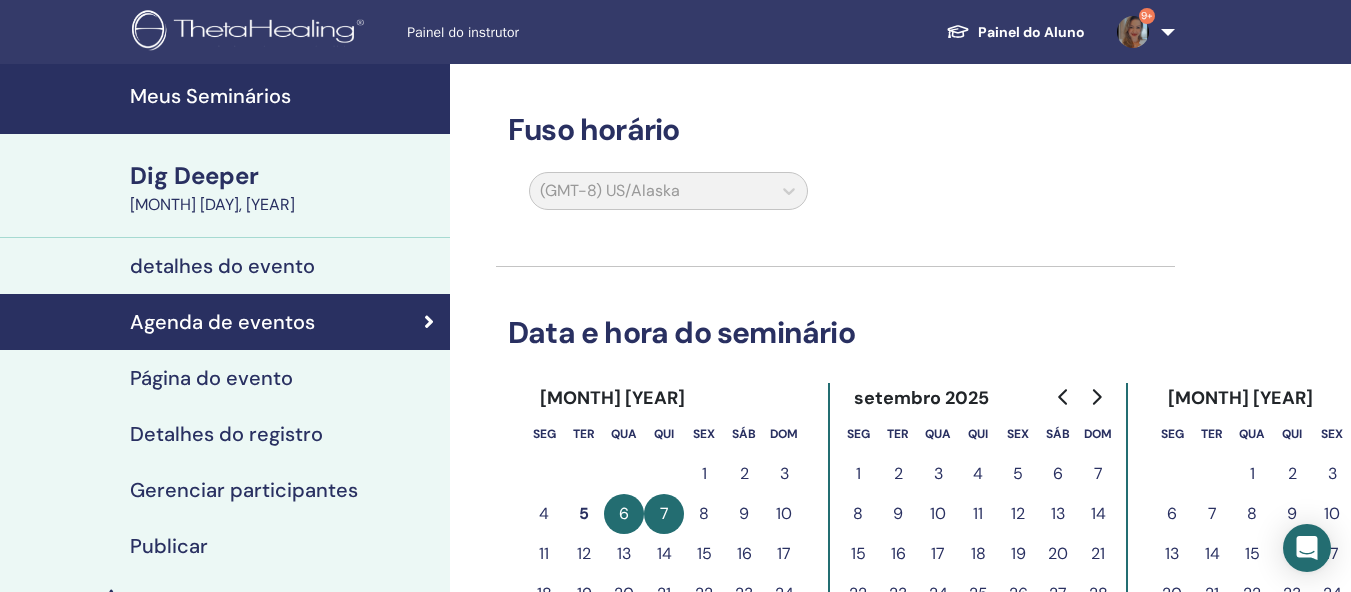 click on "detalhes do evento" at bounding box center (222, 266) 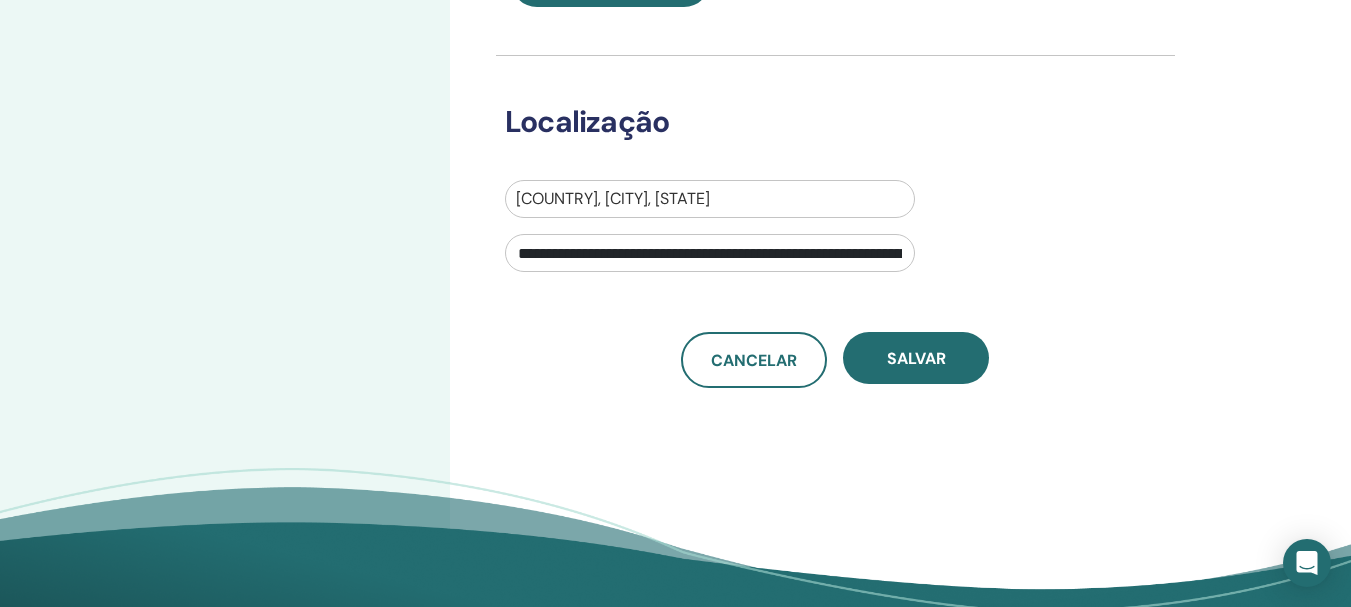 scroll, scrollTop: 700, scrollLeft: 0, axis: vertical 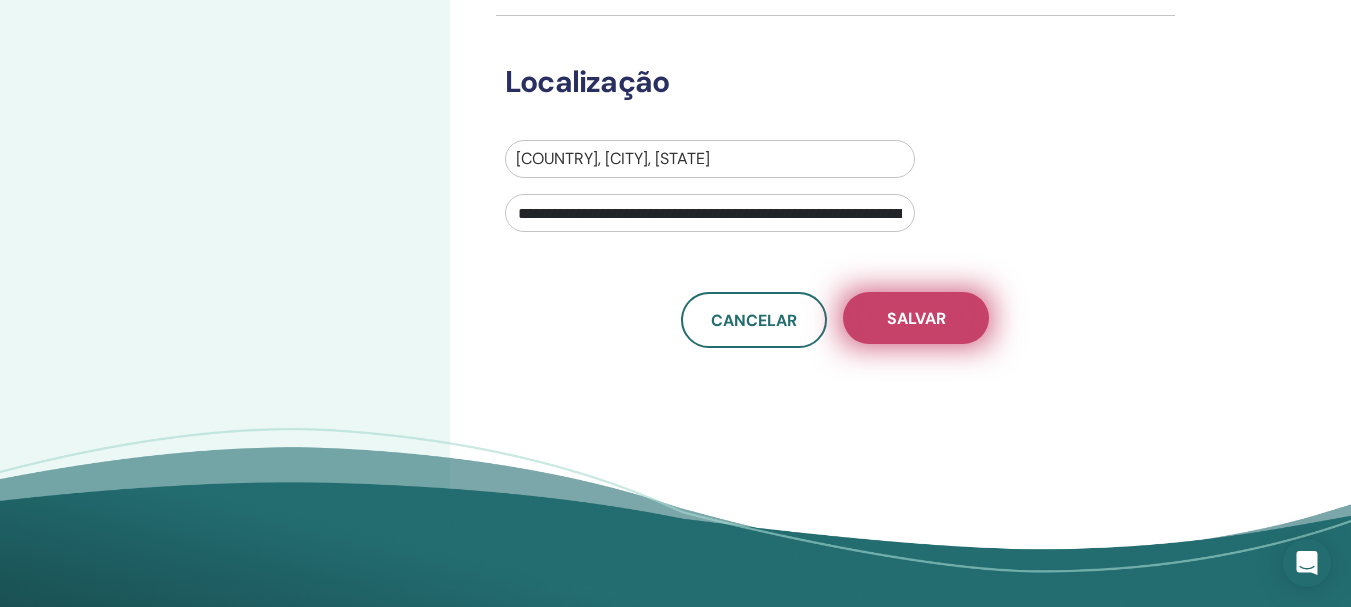 click on "Salvar" at bounding box center (916, 318) 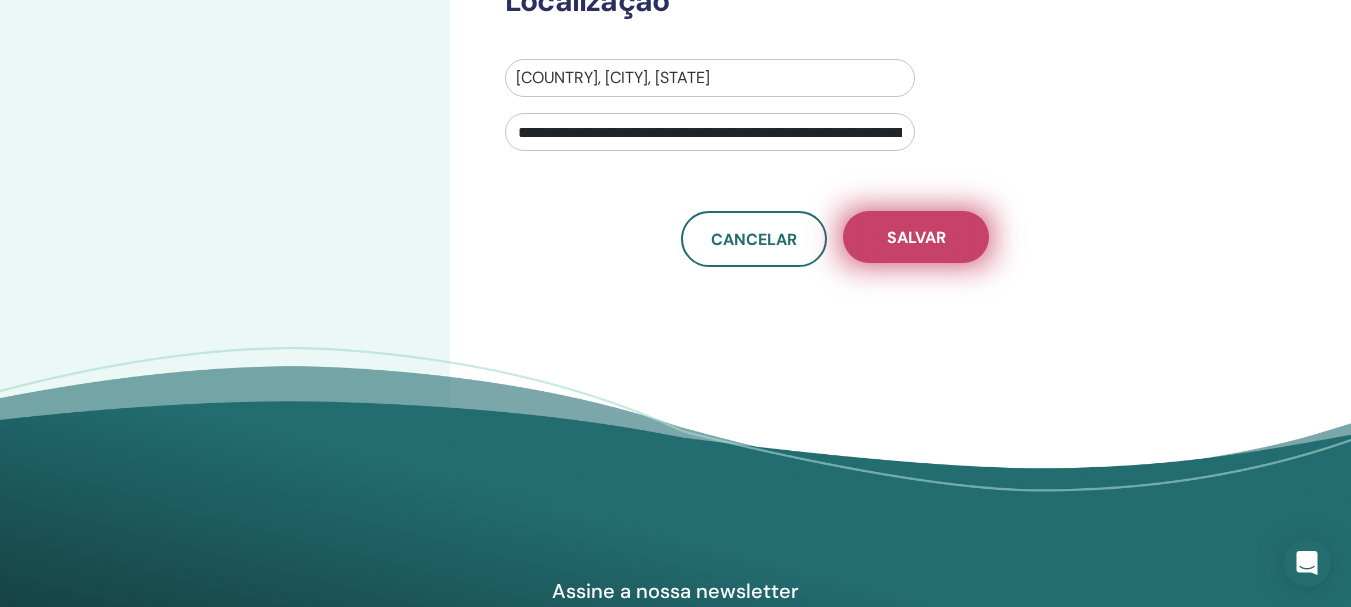 scroll, scrollTop: 800, scrollLeft: 0, axis: vertical 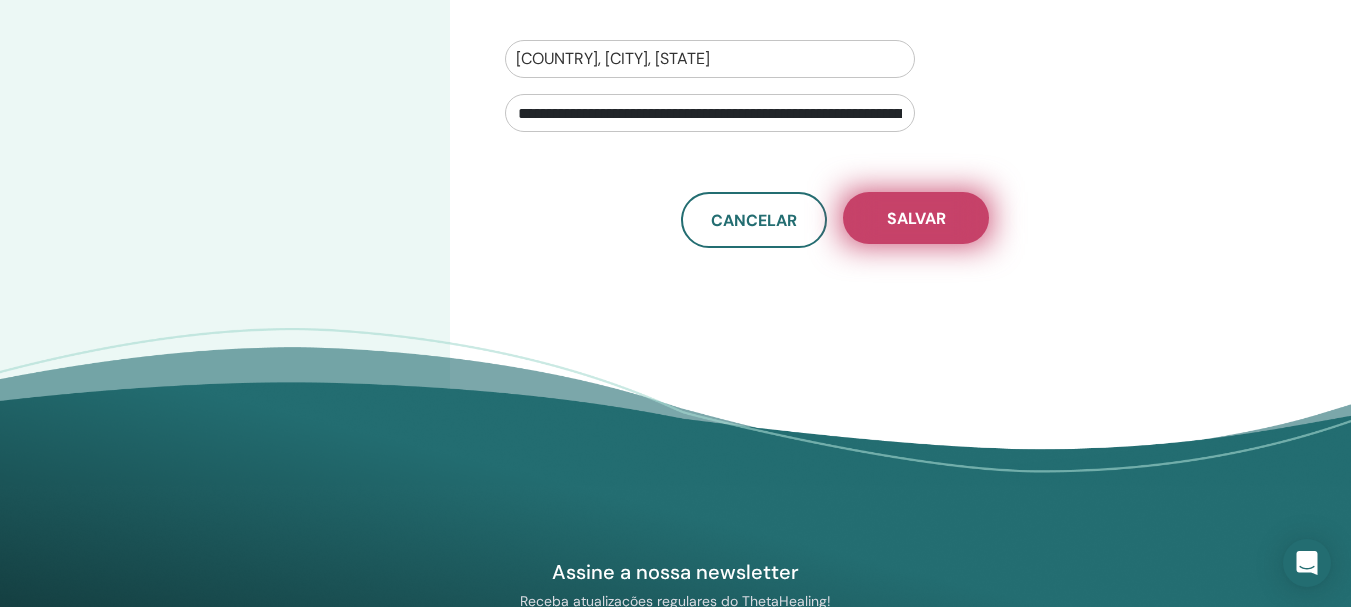 click on "Salvar" at bounding box center [916, 218] 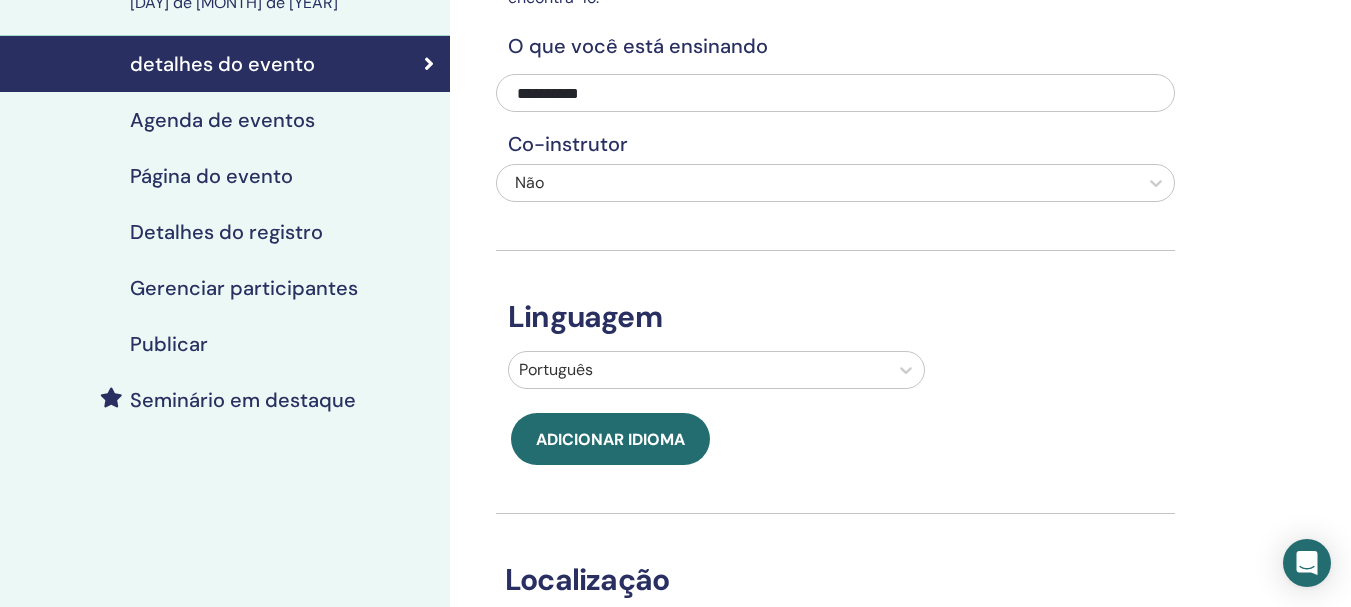 scroll, scrollTop: 0, scrollLeft: 0, axis: both 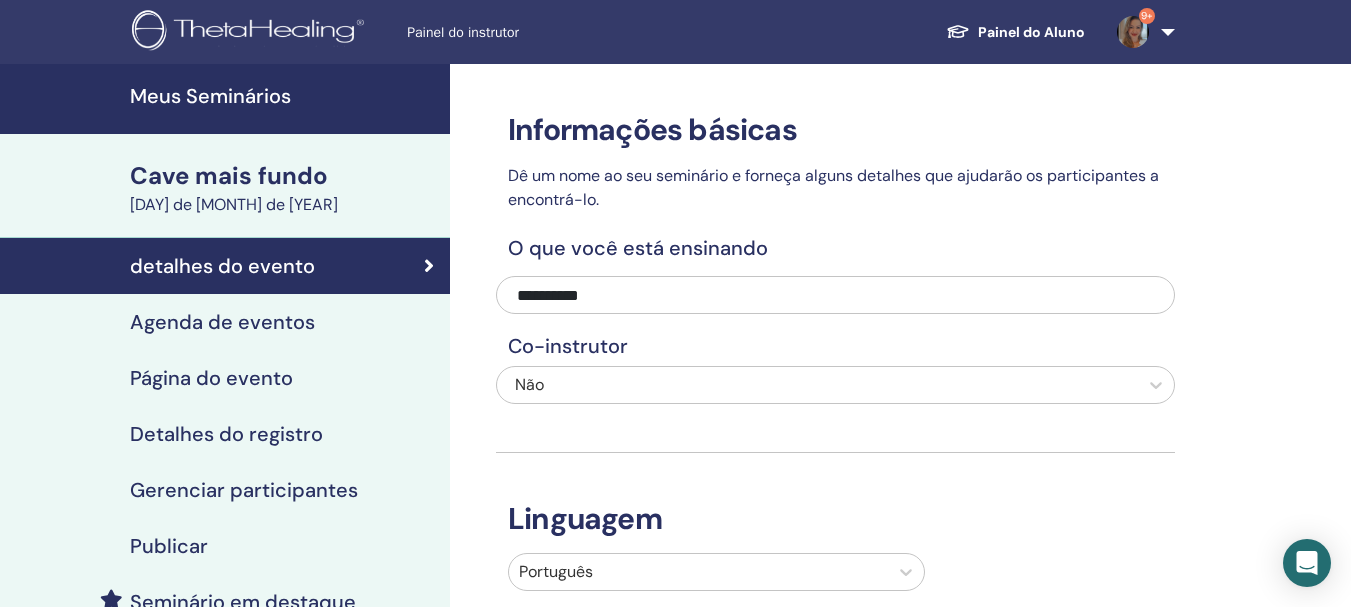 click on "Meus Seminários" at bounding box center [210, 96] 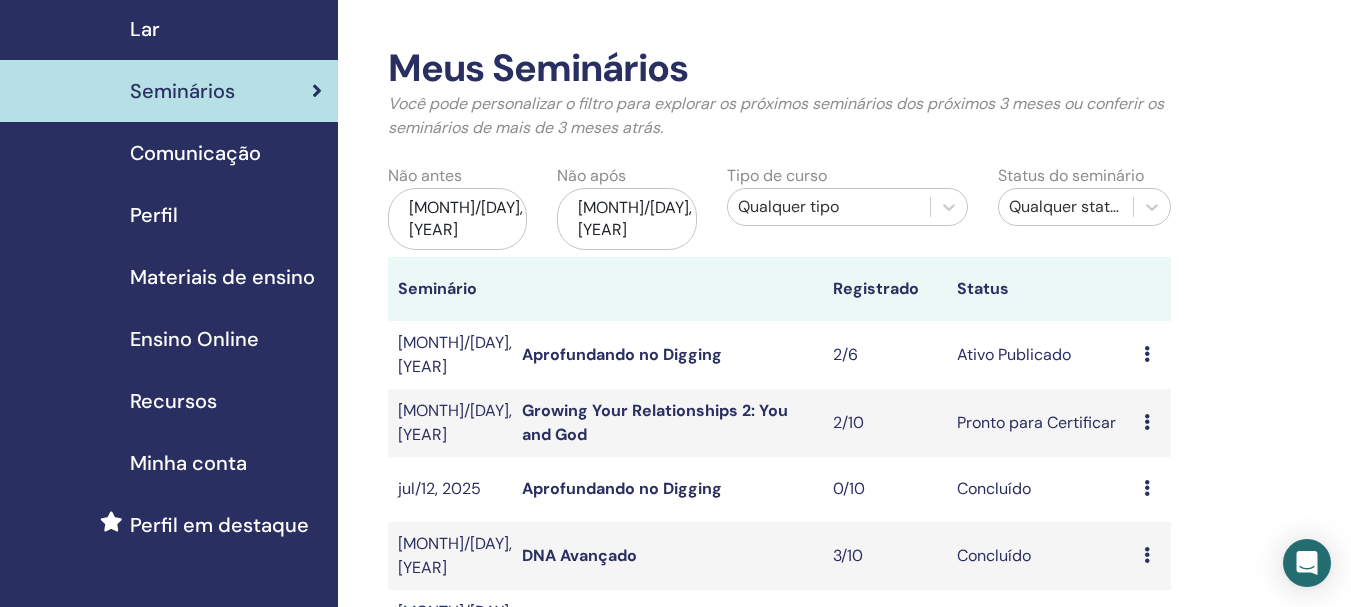 scroll, scrollTop: 200, scrollLeft: 0, axis: vertical 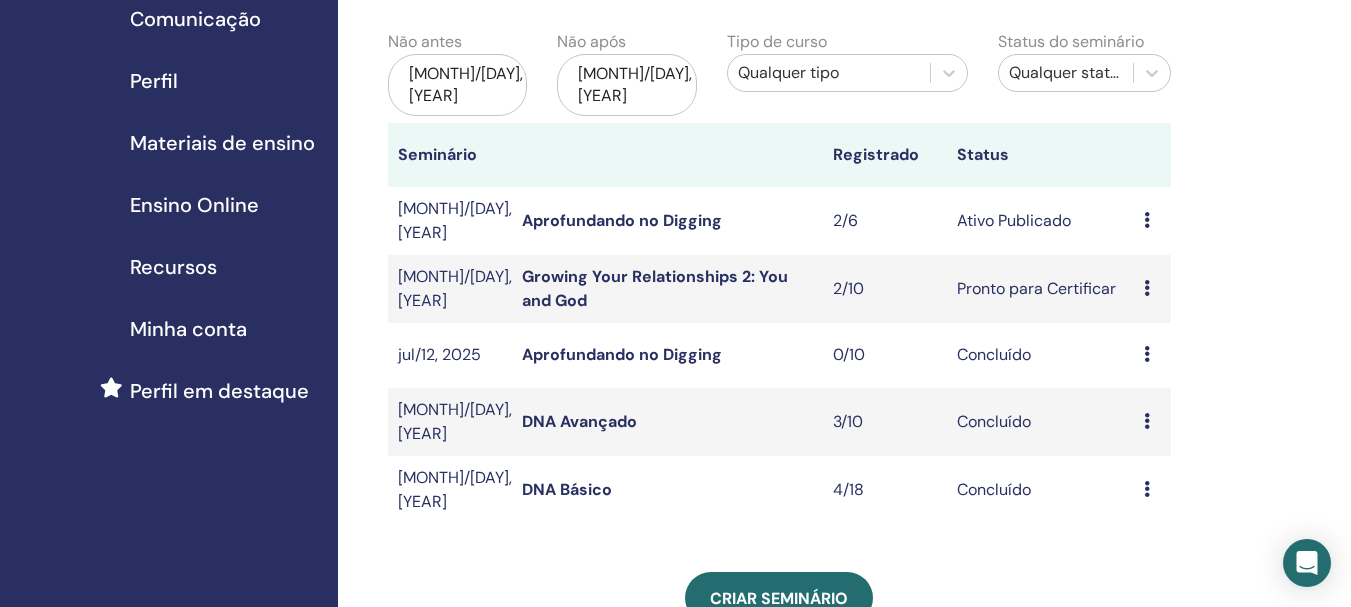 click on "Visualizar Editar Participantes Cancelar" at bounding box center [1152, 221] 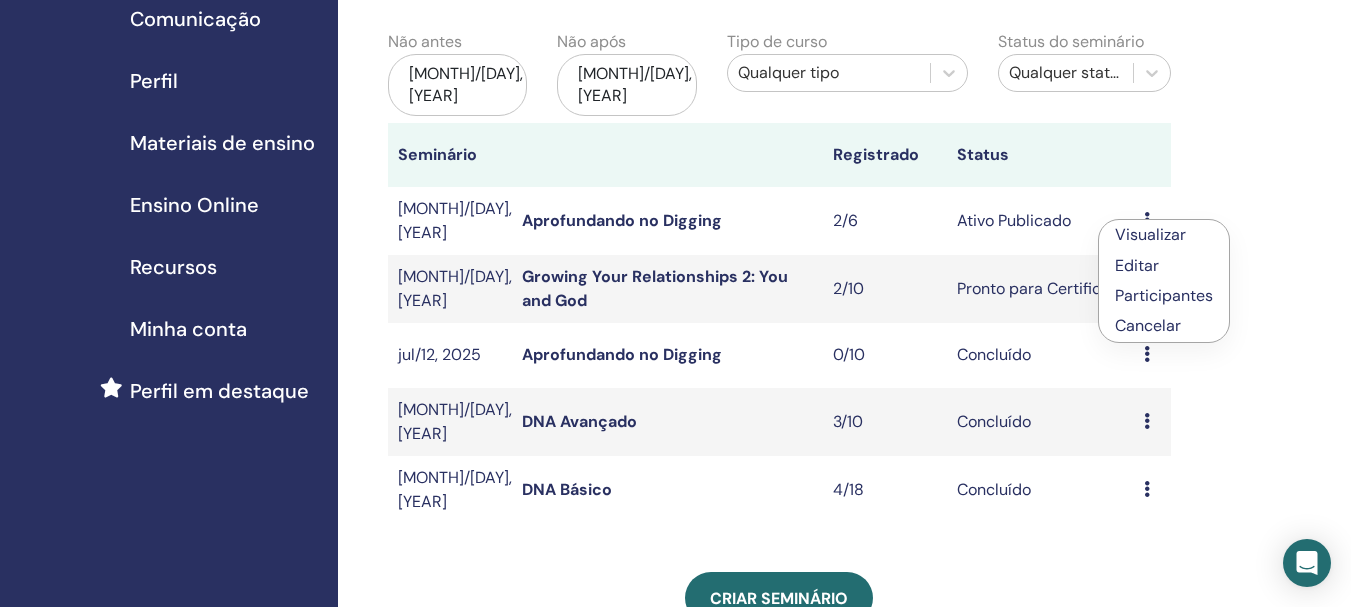 click on "Editar" at bounding box center (1137, 265) 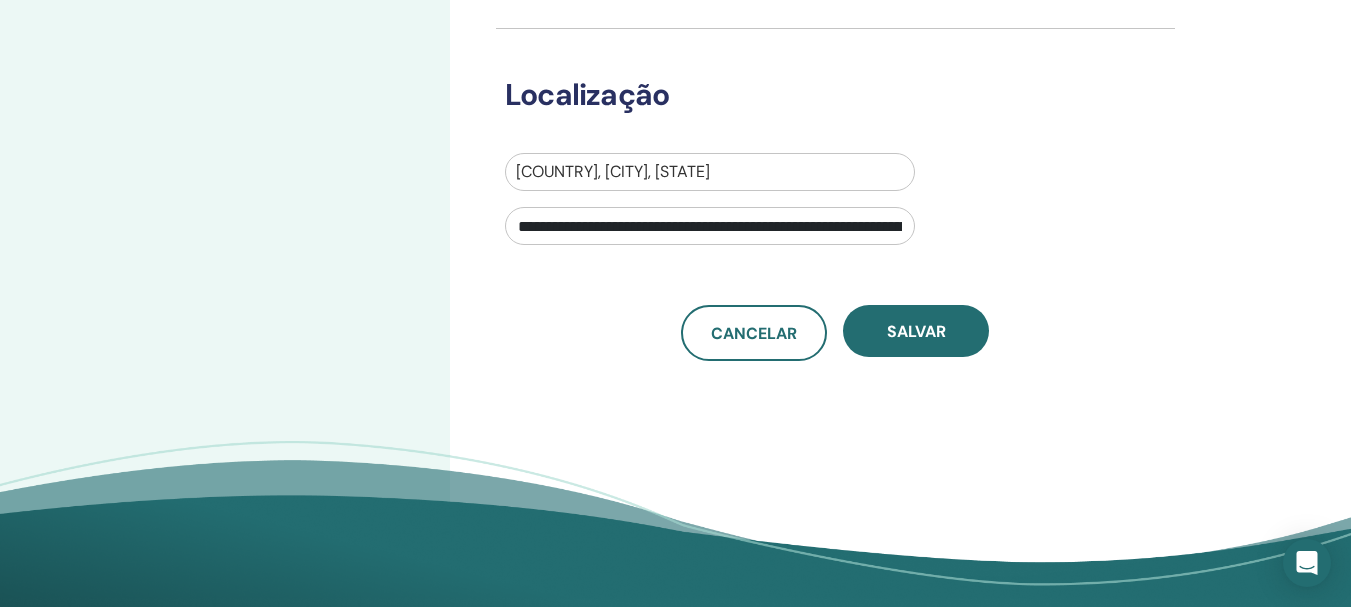 scroll, scrollTop: 700, scrollLeft: 0, axis: vertical 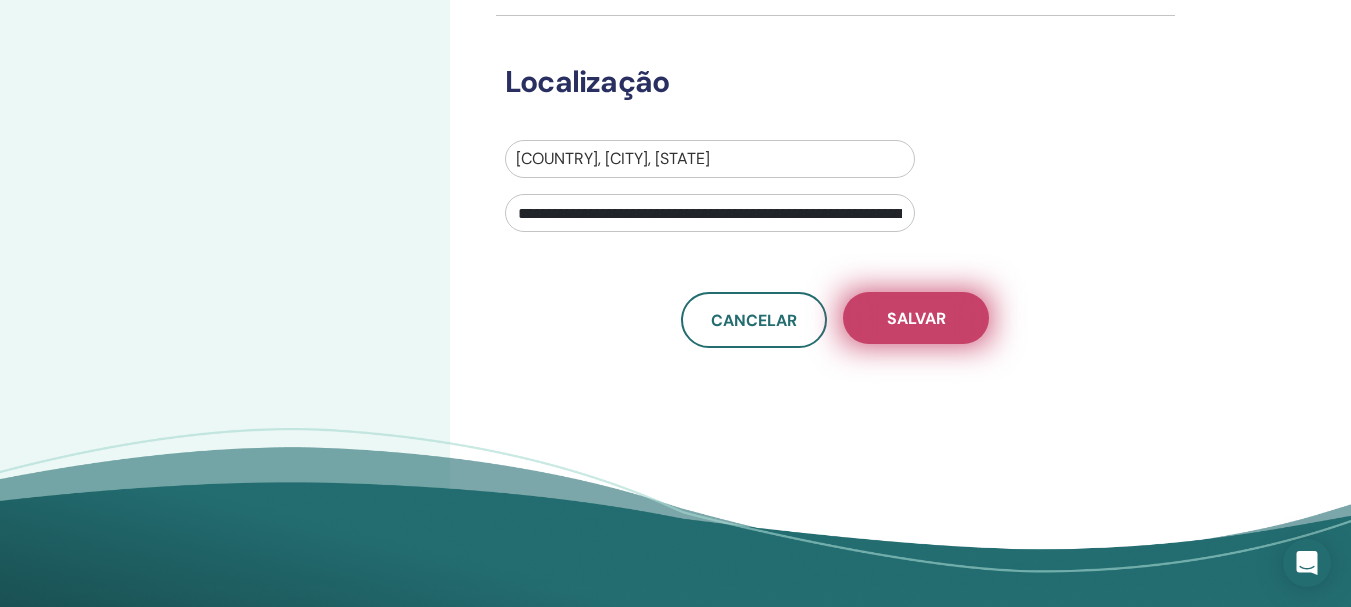 click on "Salvar" at bounding box center [916, 318] 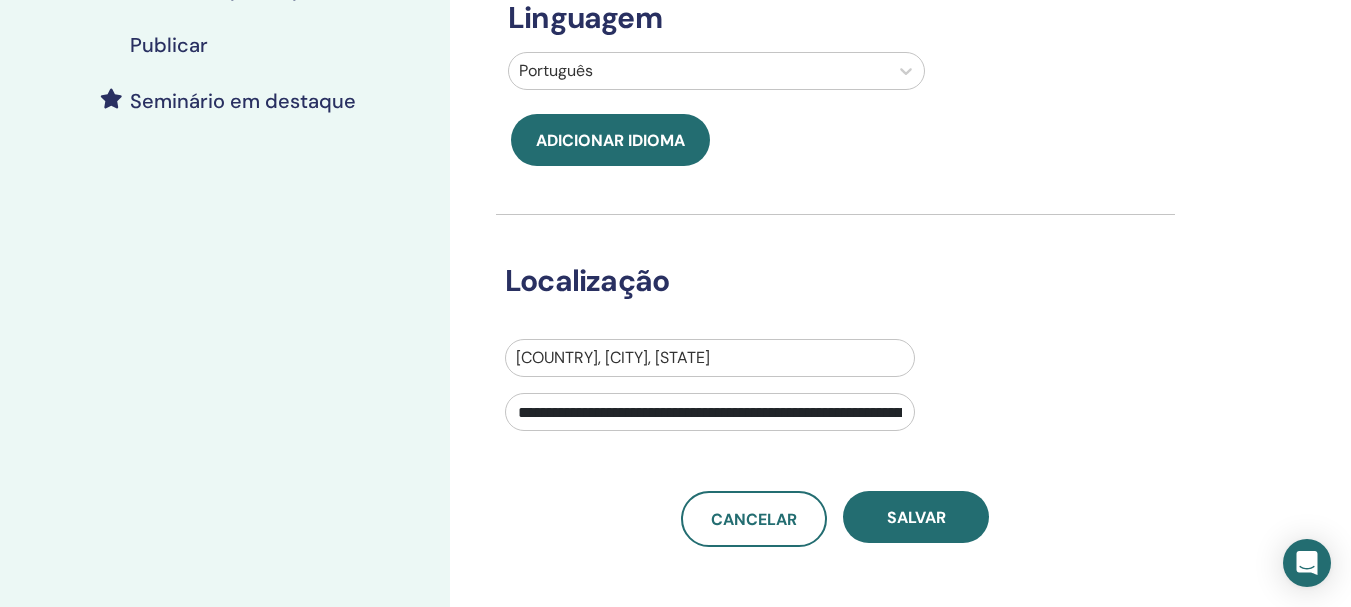 scroll, scrollTop: 600, scrollLeft: 0, axis: vertical 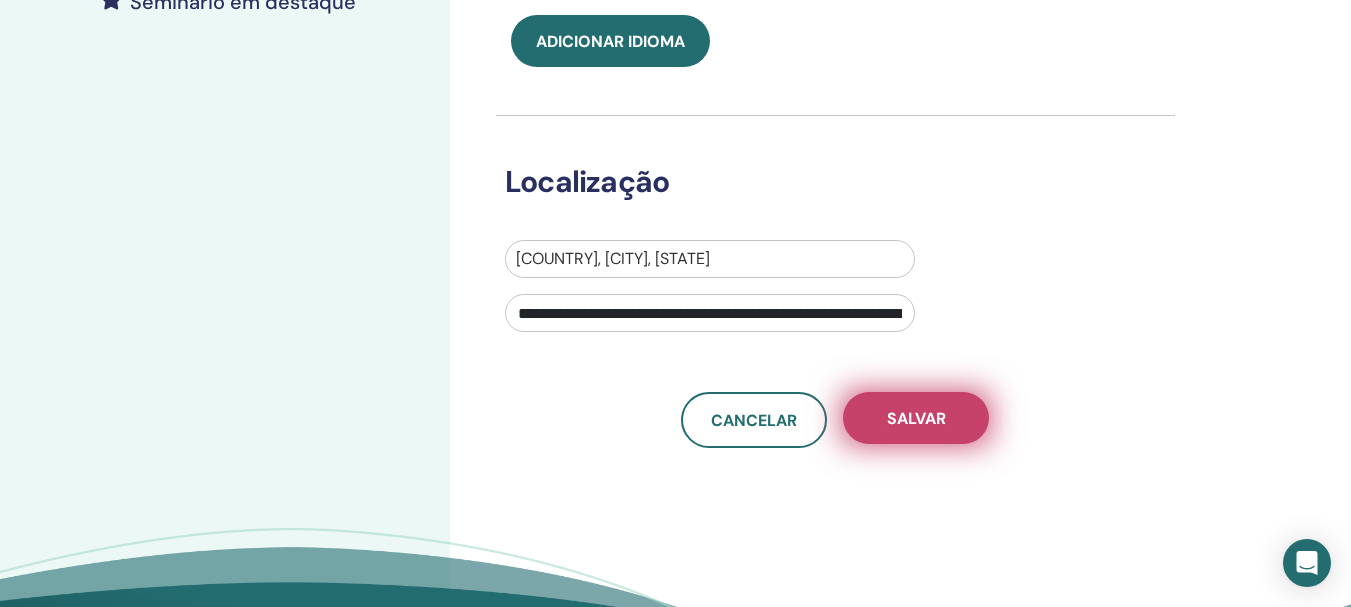 click on "Salvar" at bounding box center [916, 418] 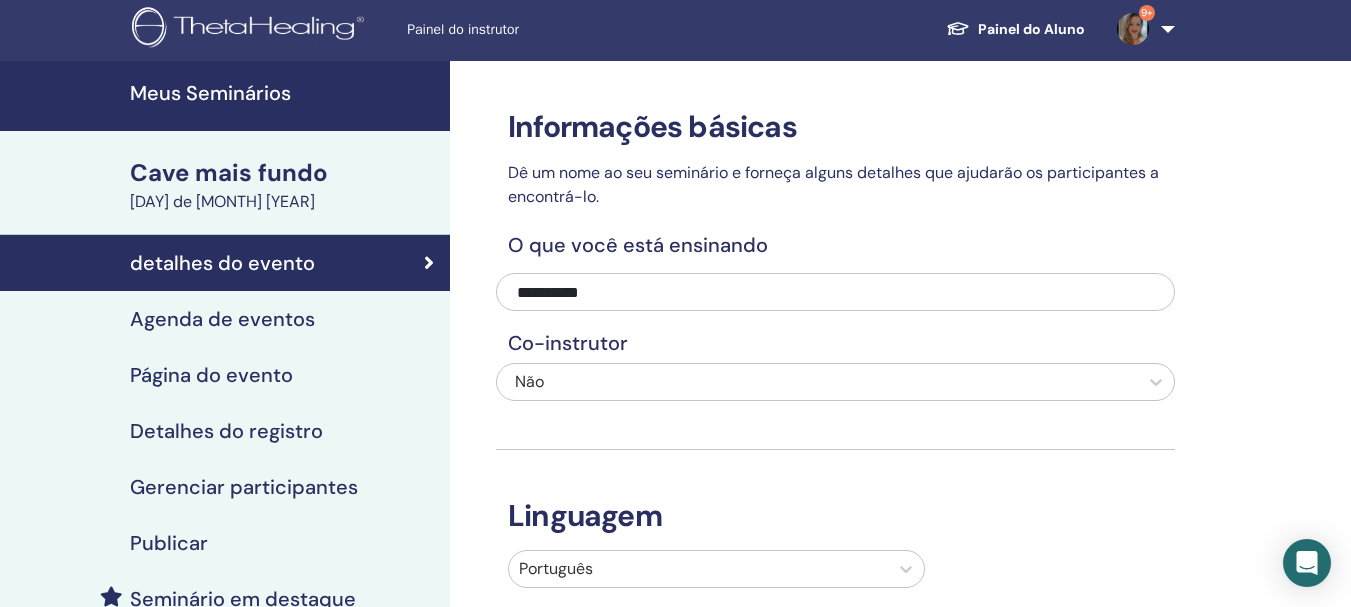scroll, scrollTop: 0, scrollLeft: 0, axis: both 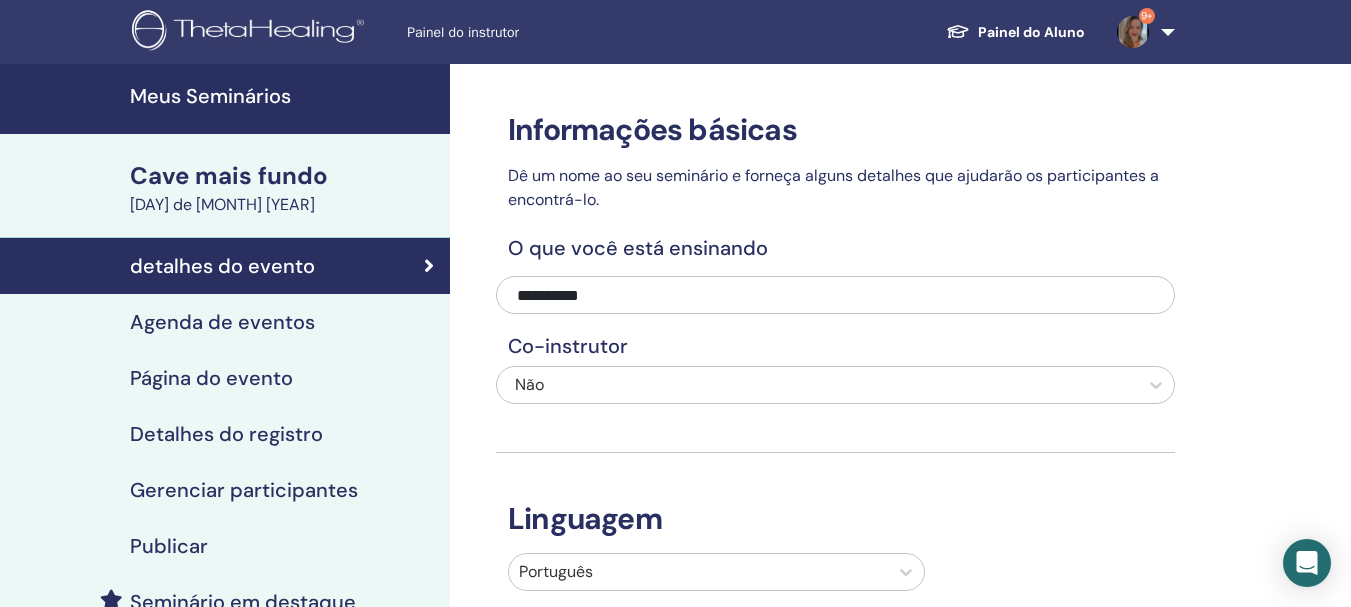 click on "Cave mais fundo" at bounding box center [229, 175] 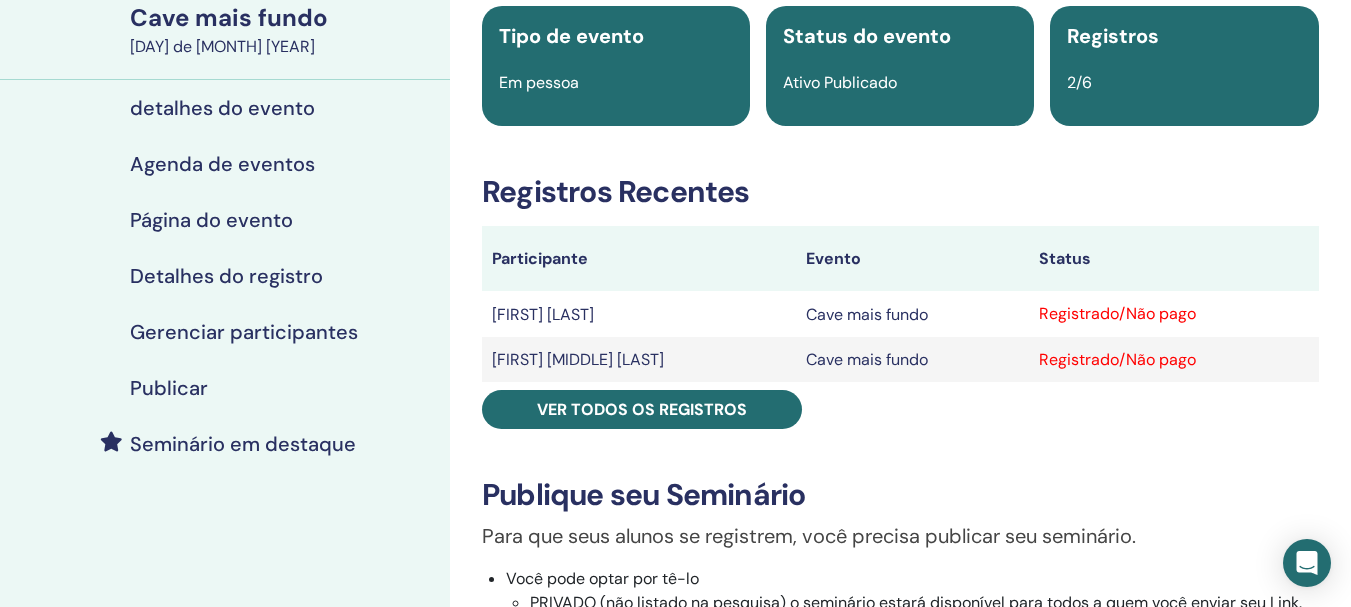 scroll, scrollTop: 200, scrollLeft: 0, axis: vertical 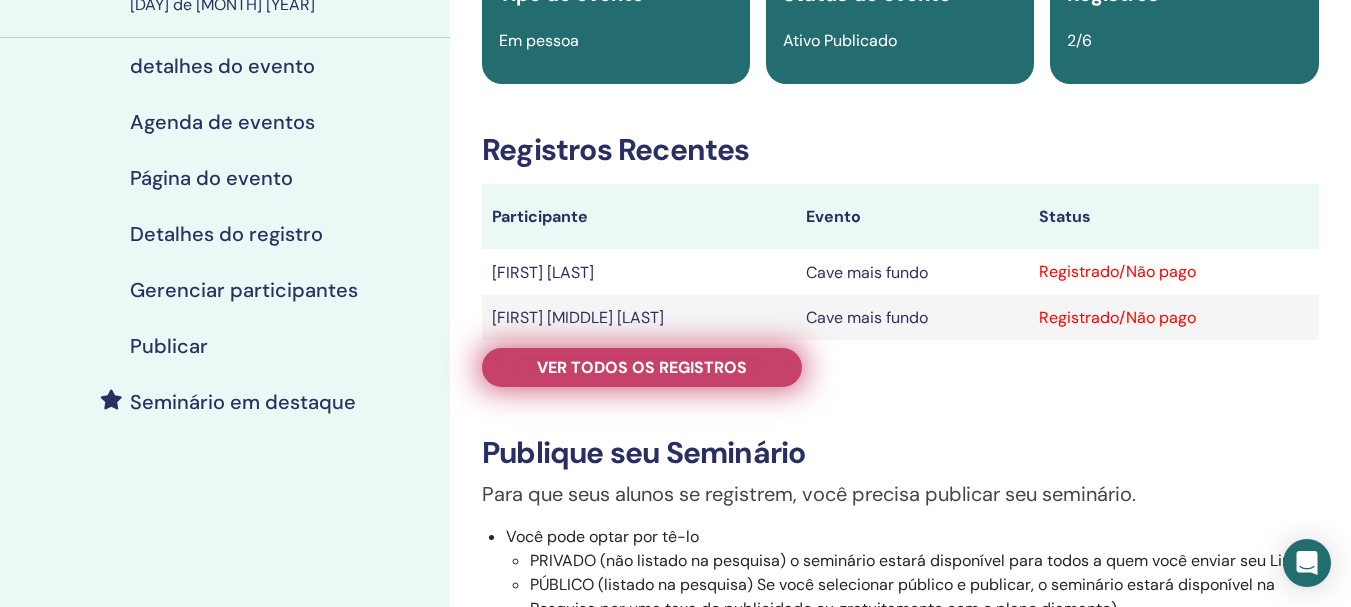 click on "Ver todos os registros" at bounding box center [642, 367] 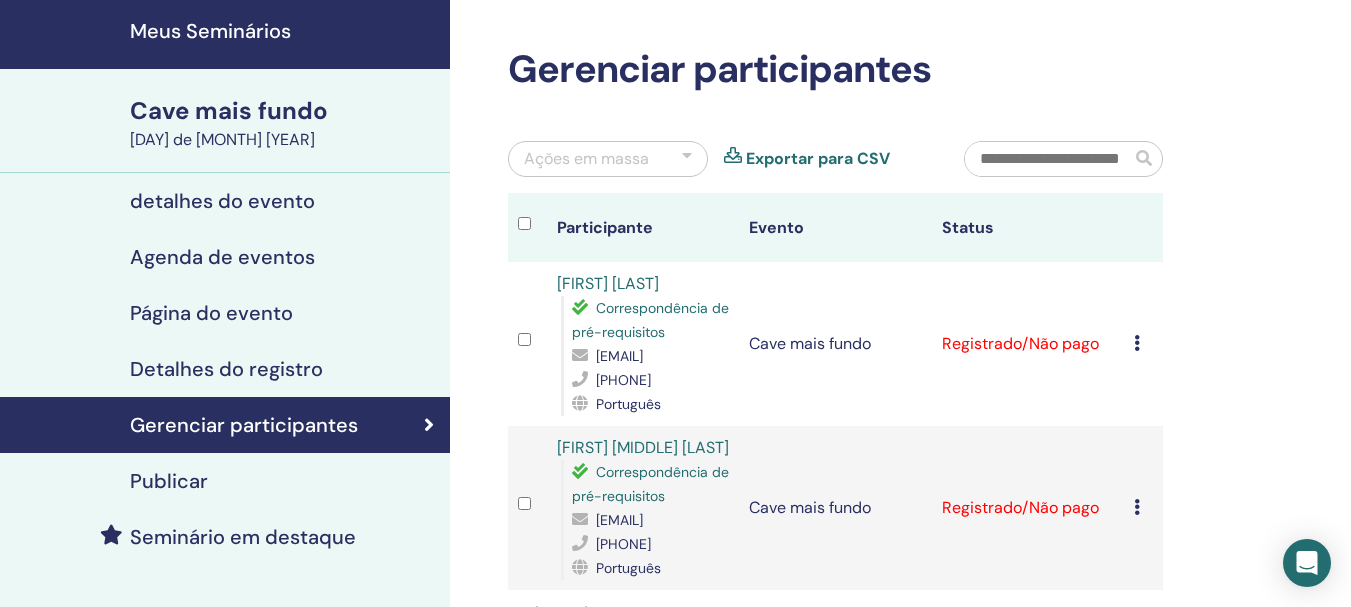 scroll, scrollTop: 100, scrollLeft: 0, axis: vertical 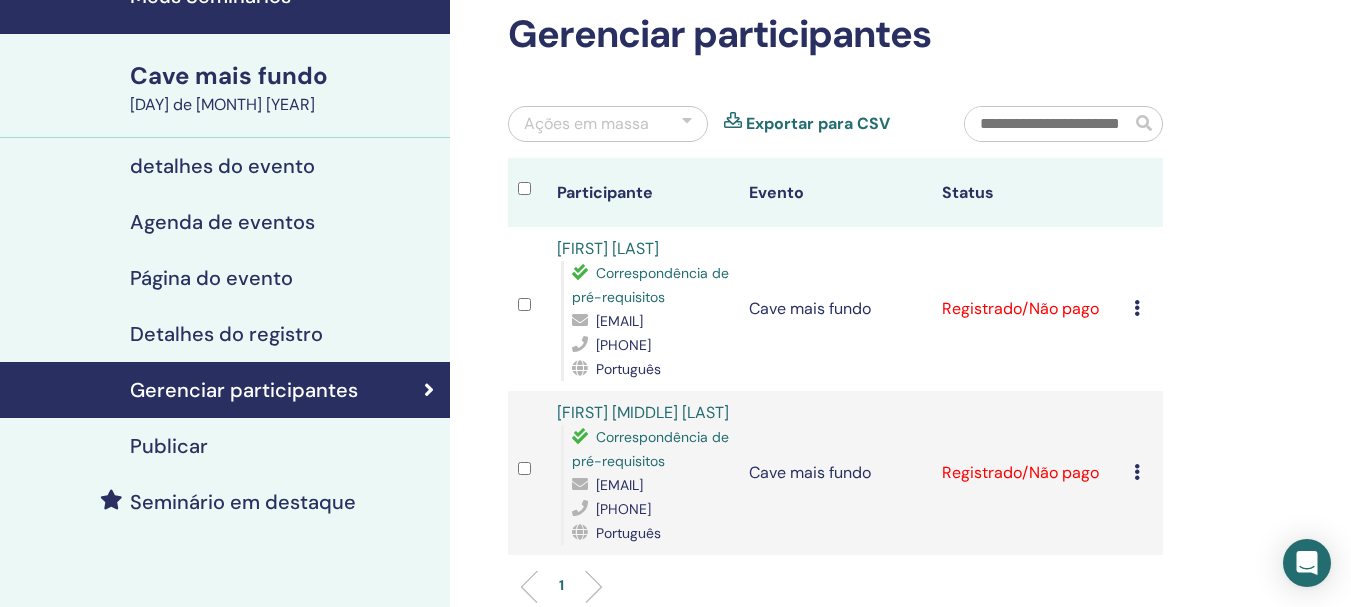click on "Página do evento" at bounding box center [211, 278] 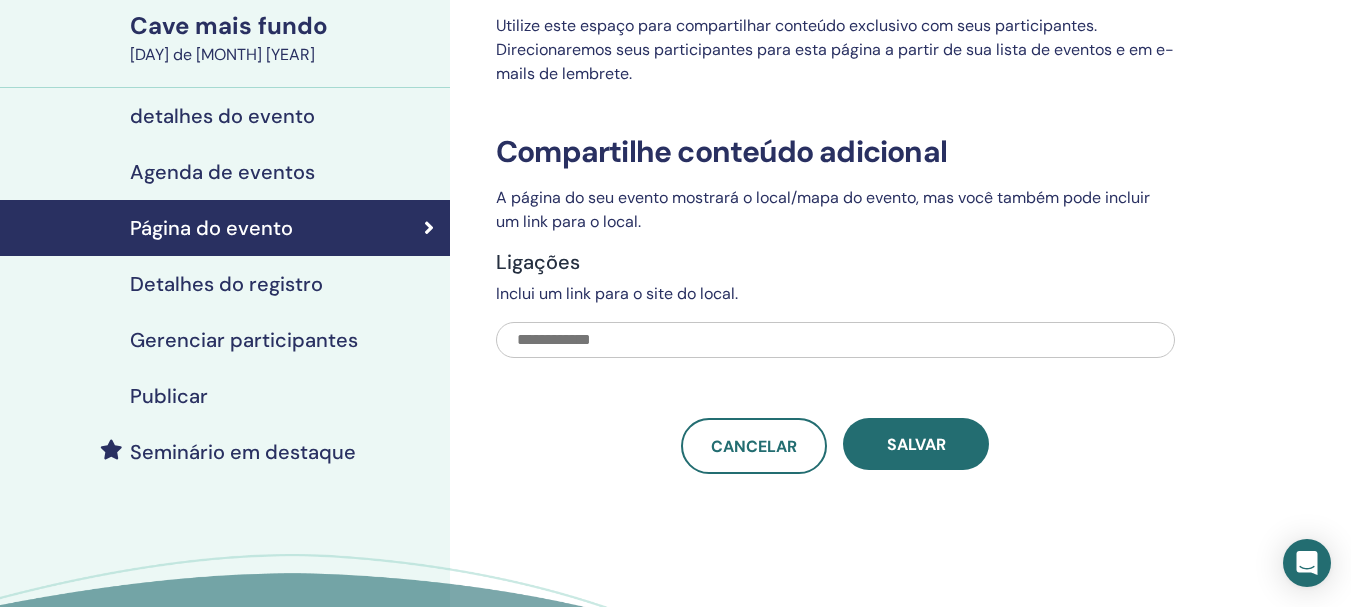 scroll, scrollTop: 100, scrollLeft: 0, axis: vertical 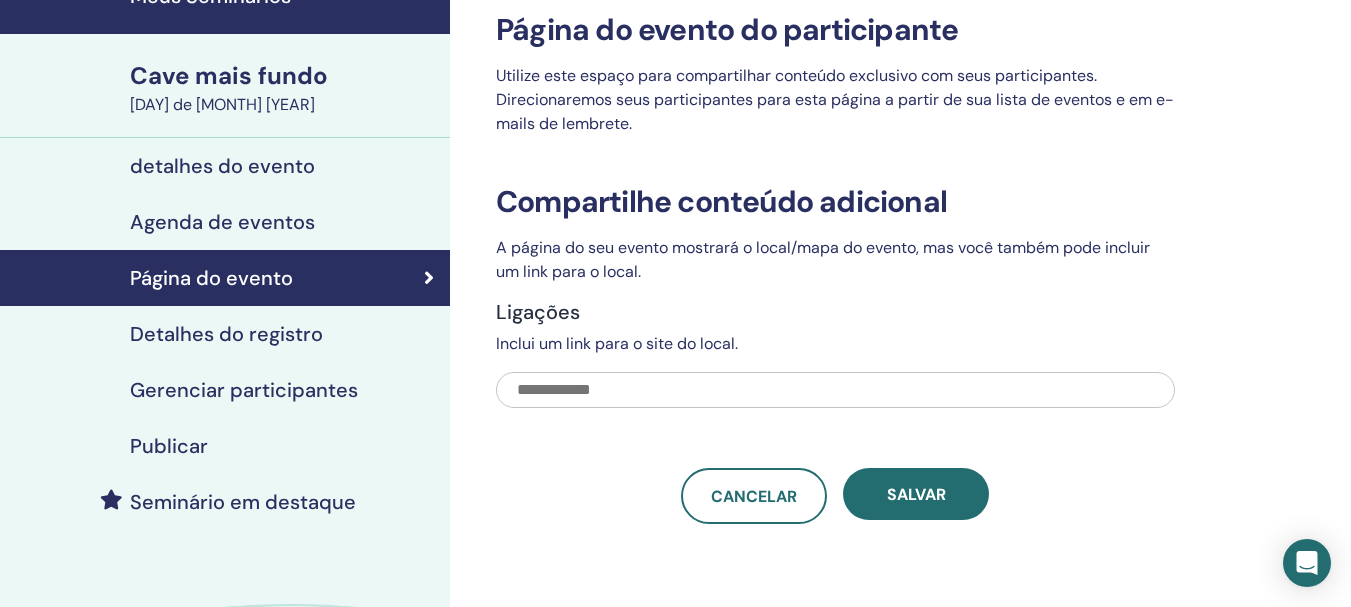 click on "Detalhes do registro" at bounding box center (226, 334) 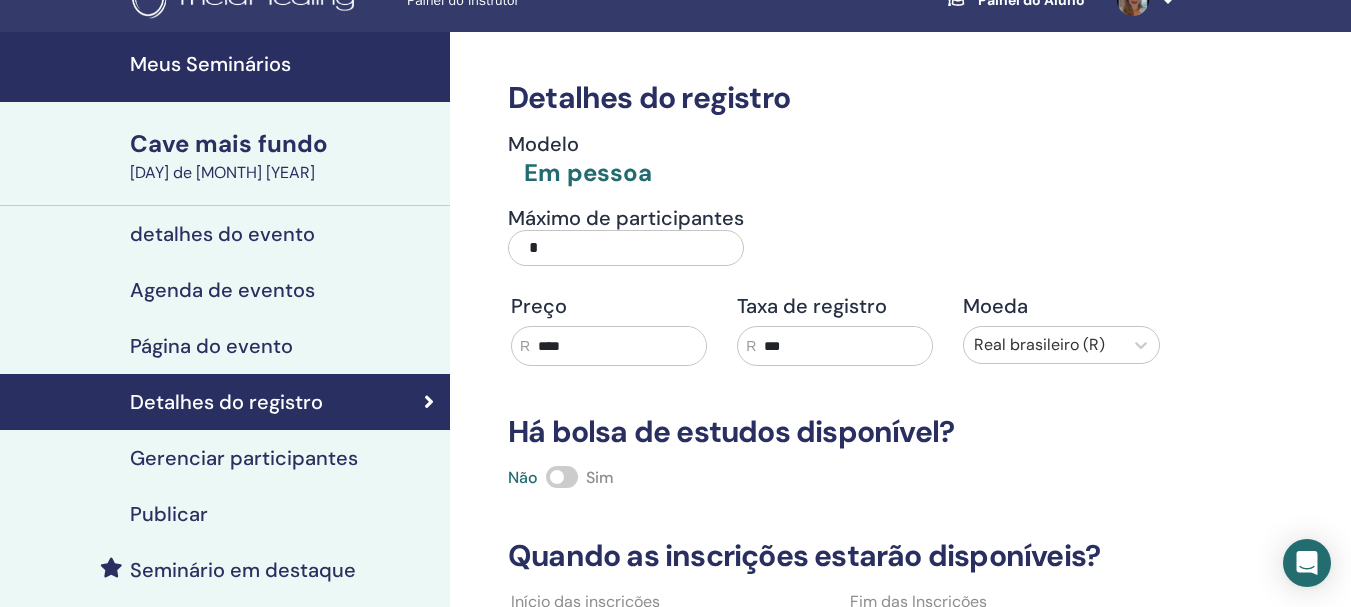 scroll, scrollTop: 0, scrollLeft: 0, axis: both 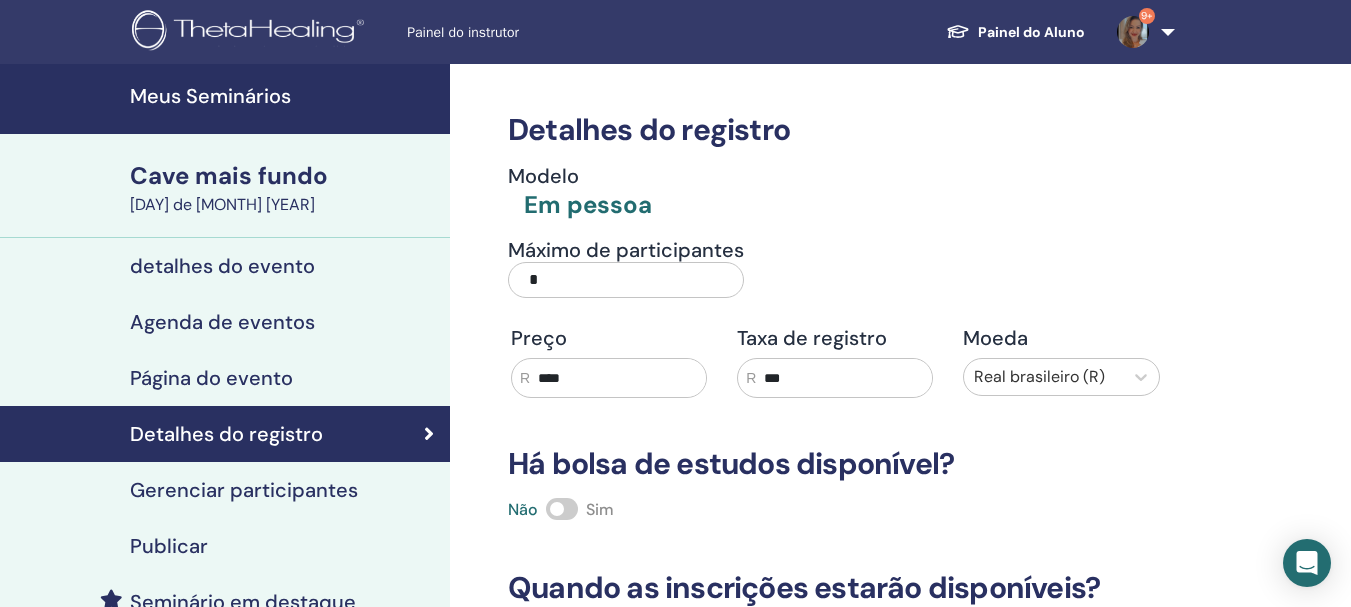 click on "Cave mais fundo" at bounding box center (229, 175) 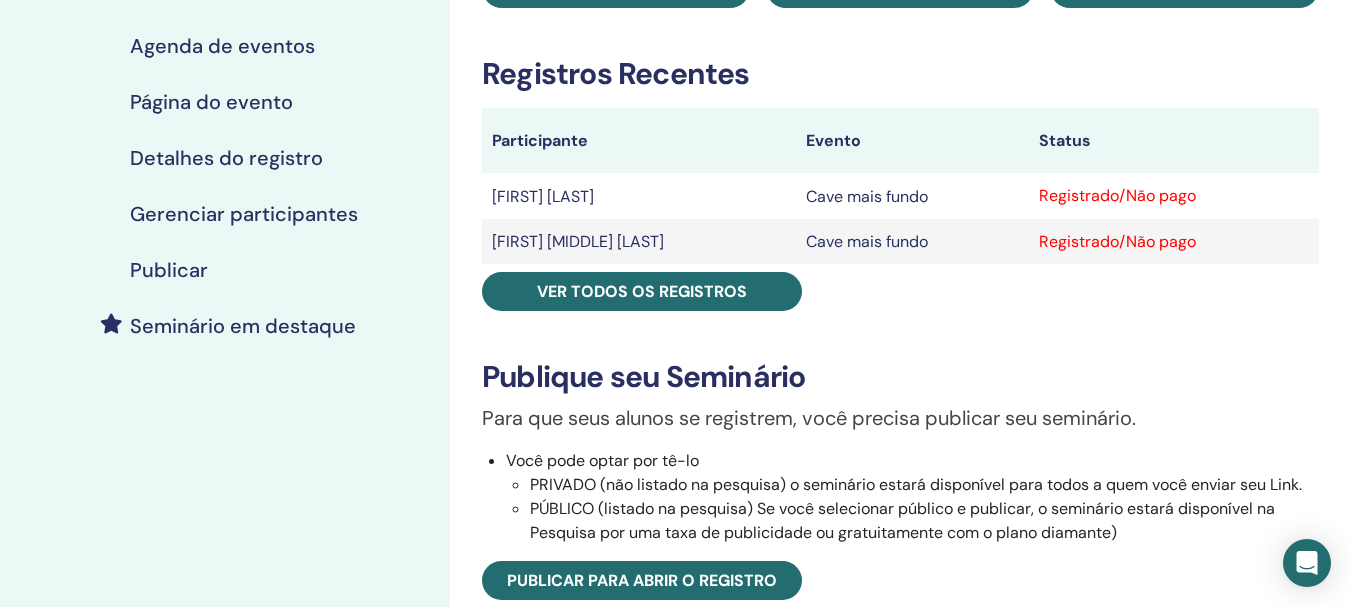 scroll, scrollTop: 300, scrollLeft: 0, axis: vertical 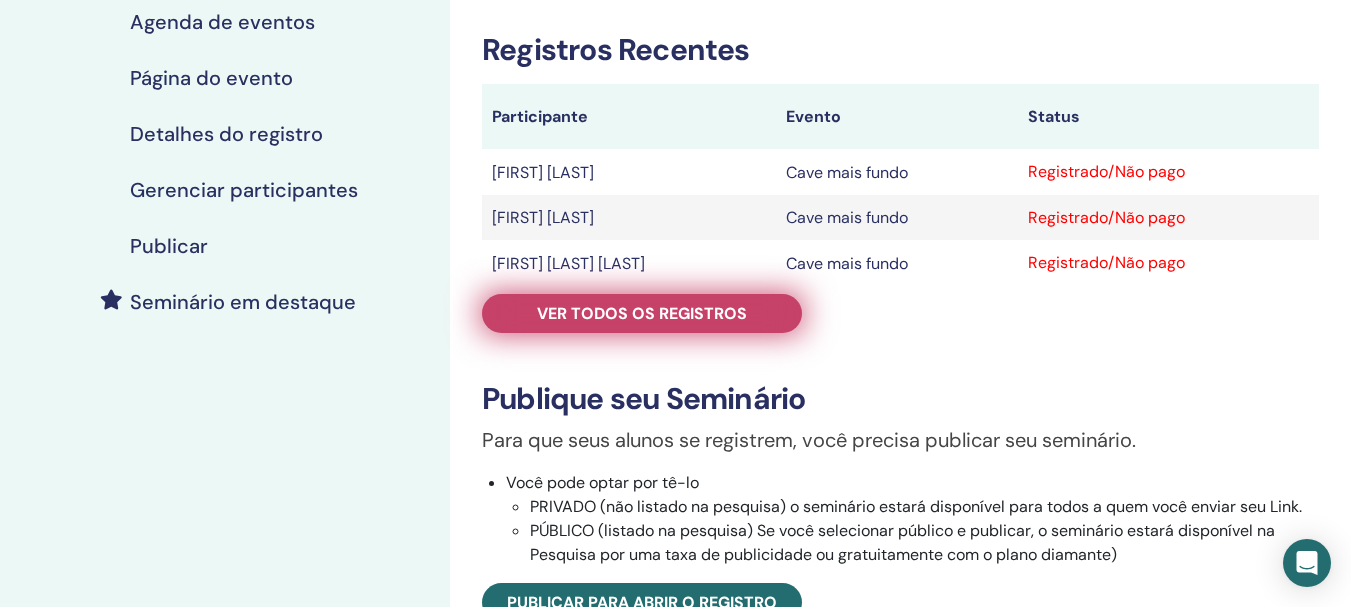 click on "Ver todos os registros" at bounding box center [642, 313] 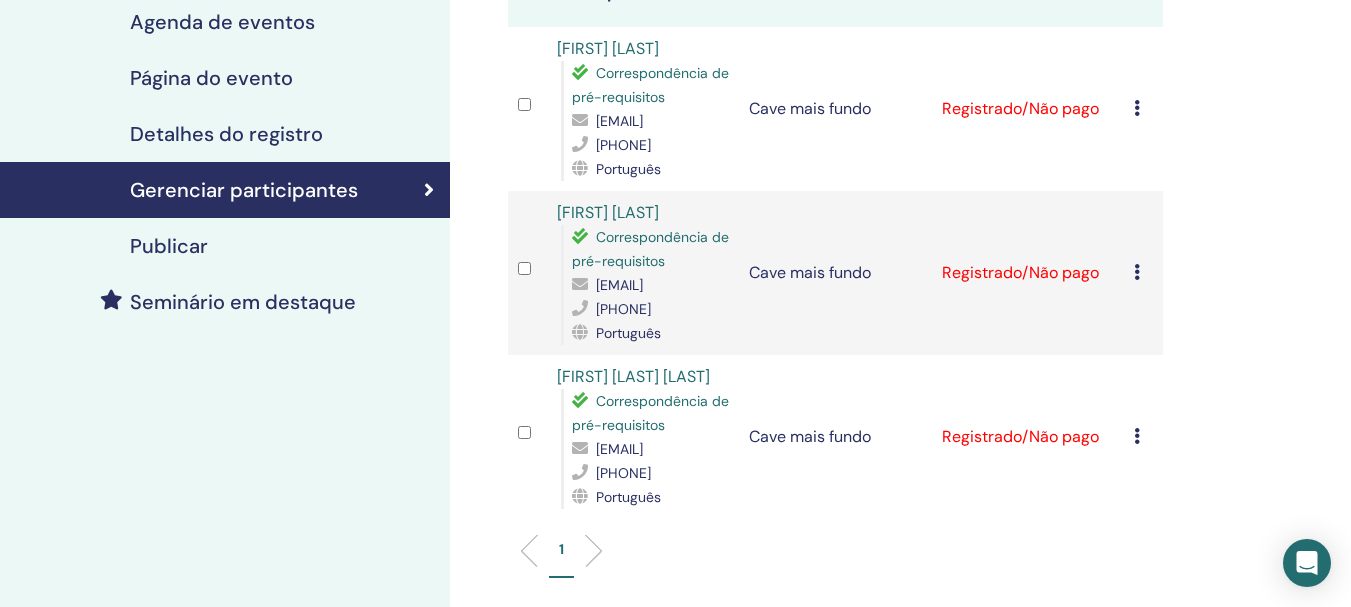 scroll, scrollTop: 200, scrollLeft: 0, axis: vertical 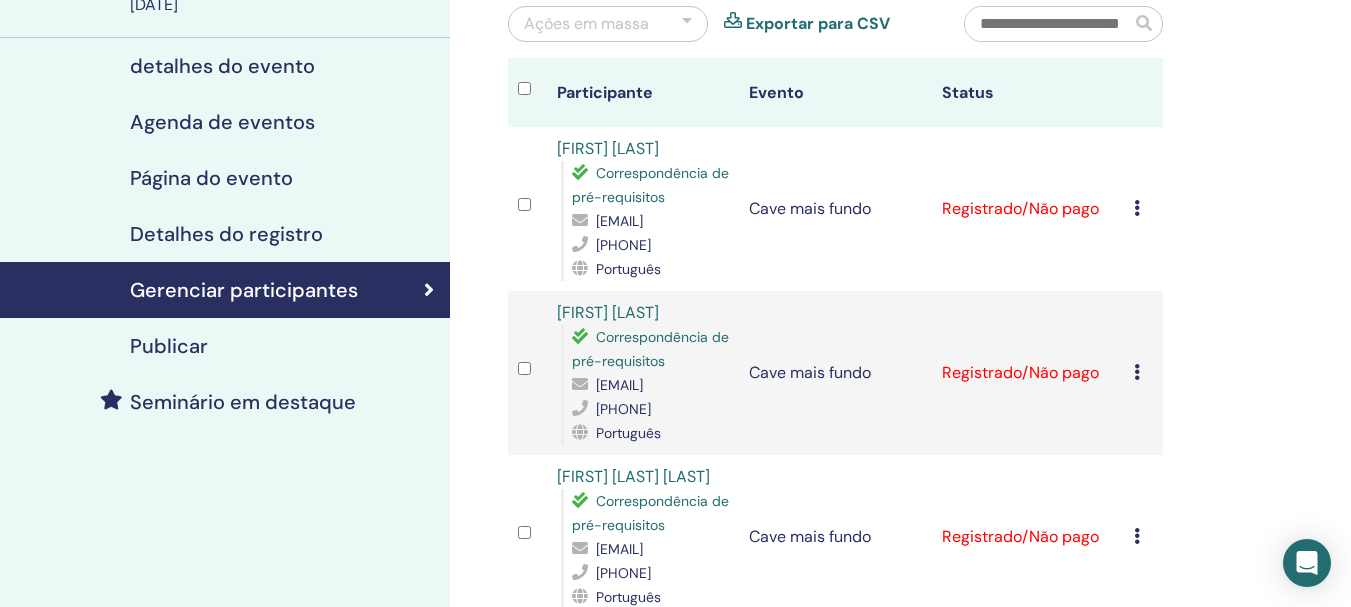 click at bounding box center (1137, 208) 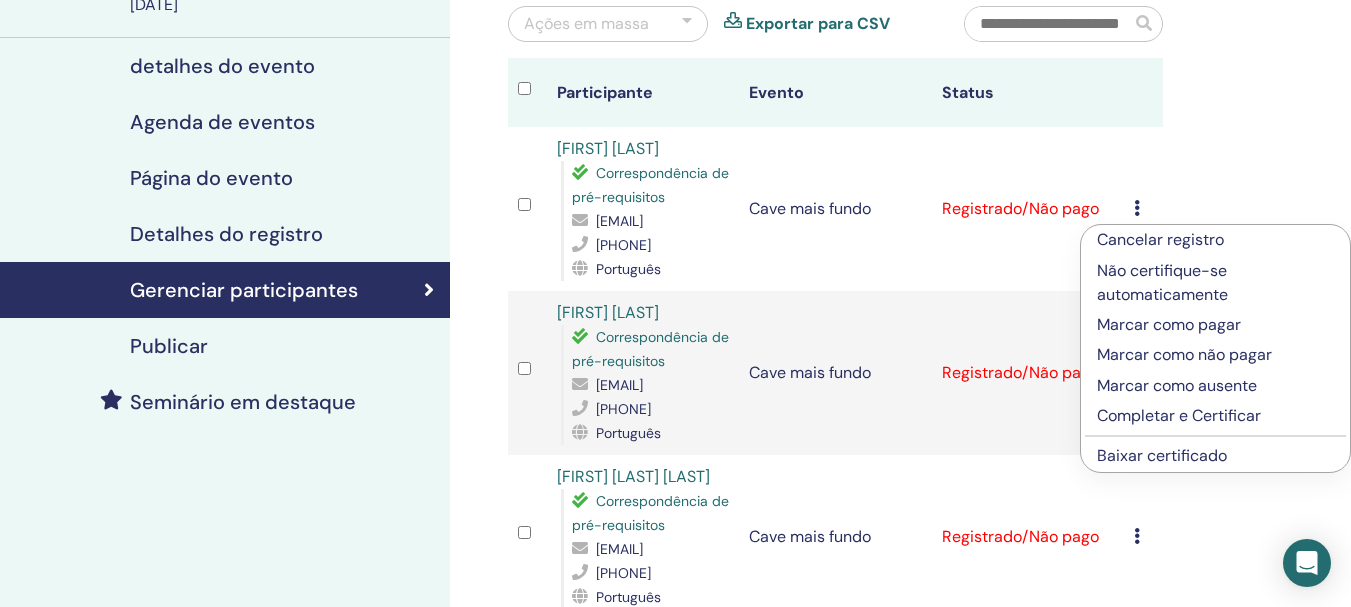 click on "Baixar certificado" at bounding box center [1162, 455] 